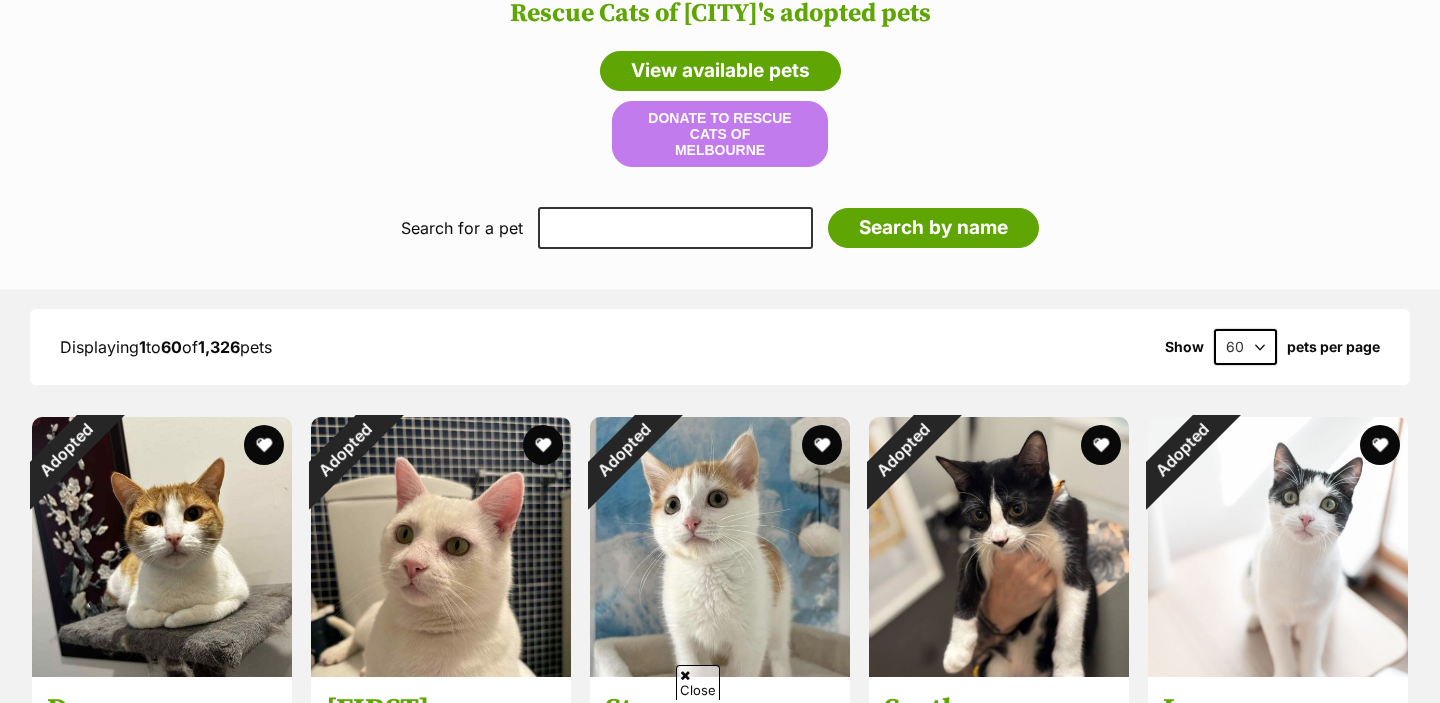 scroll, scrollTop: 1912, scrollLeft: 0, axis: vertical 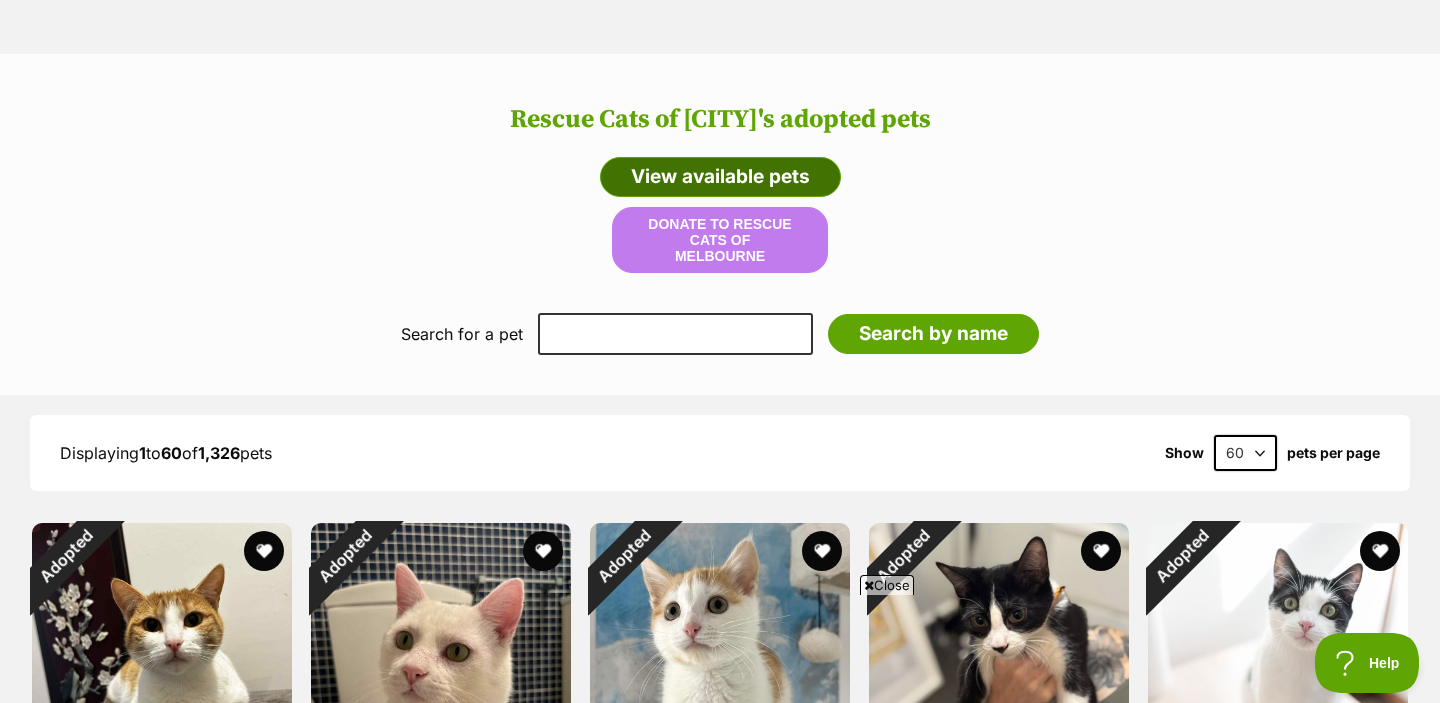 click on "View available pets" at bounding box center (720, 177) 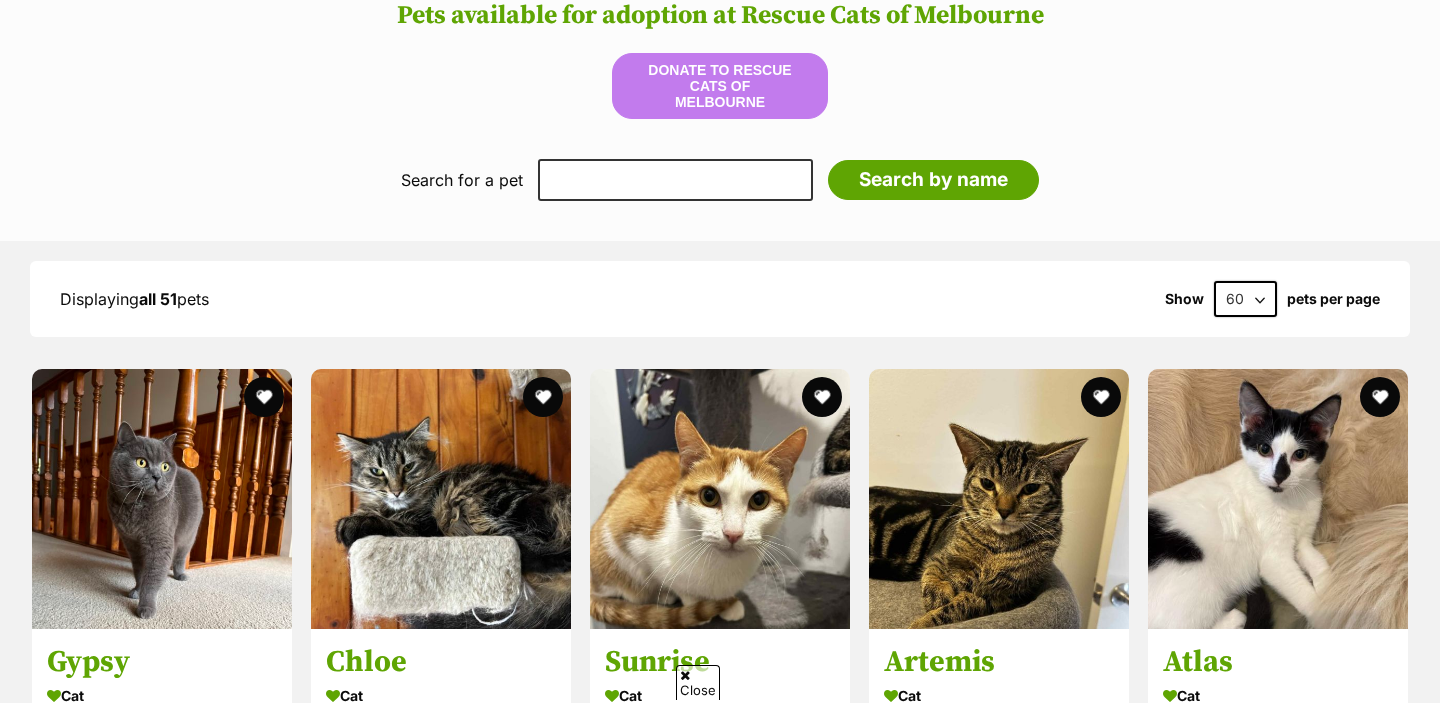 scroll, scrollTop: 1912, scrollLeft: 0, axis: vertical 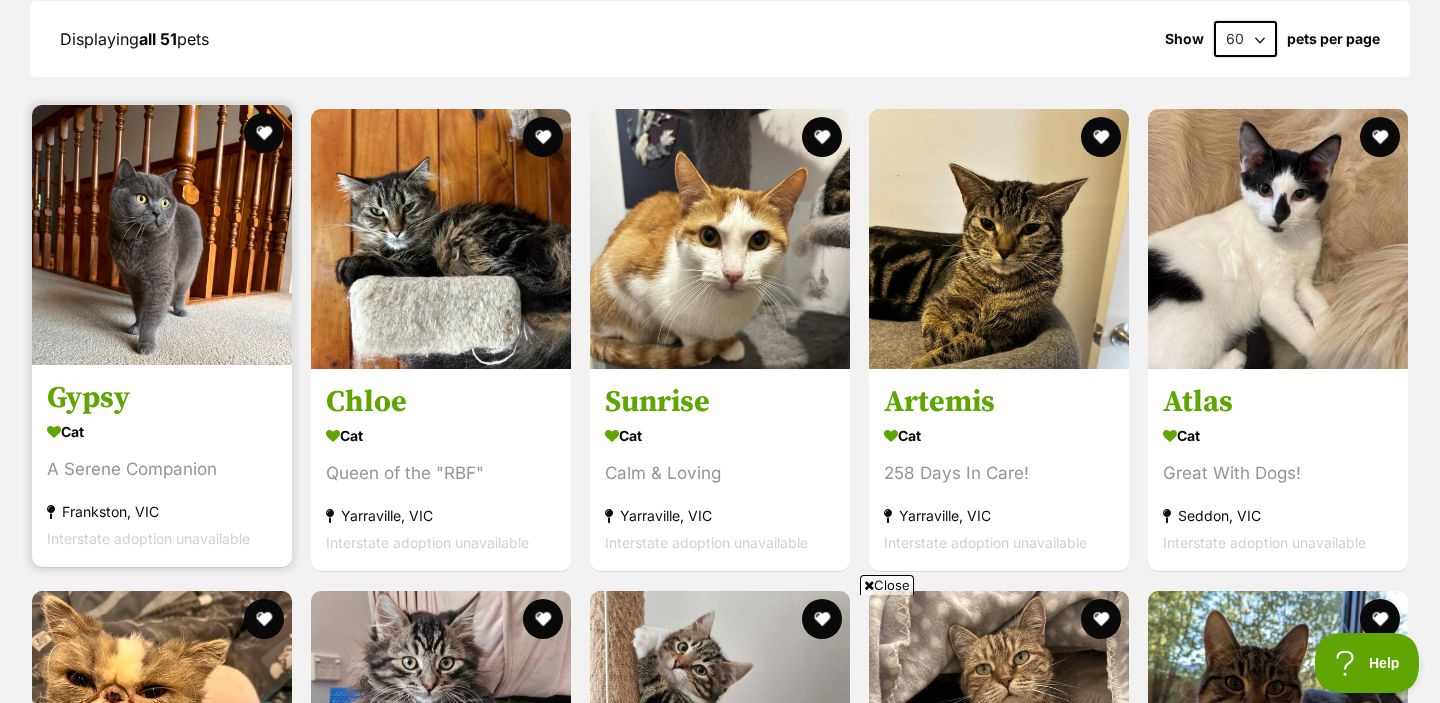 click at bounding box center [162, 235] 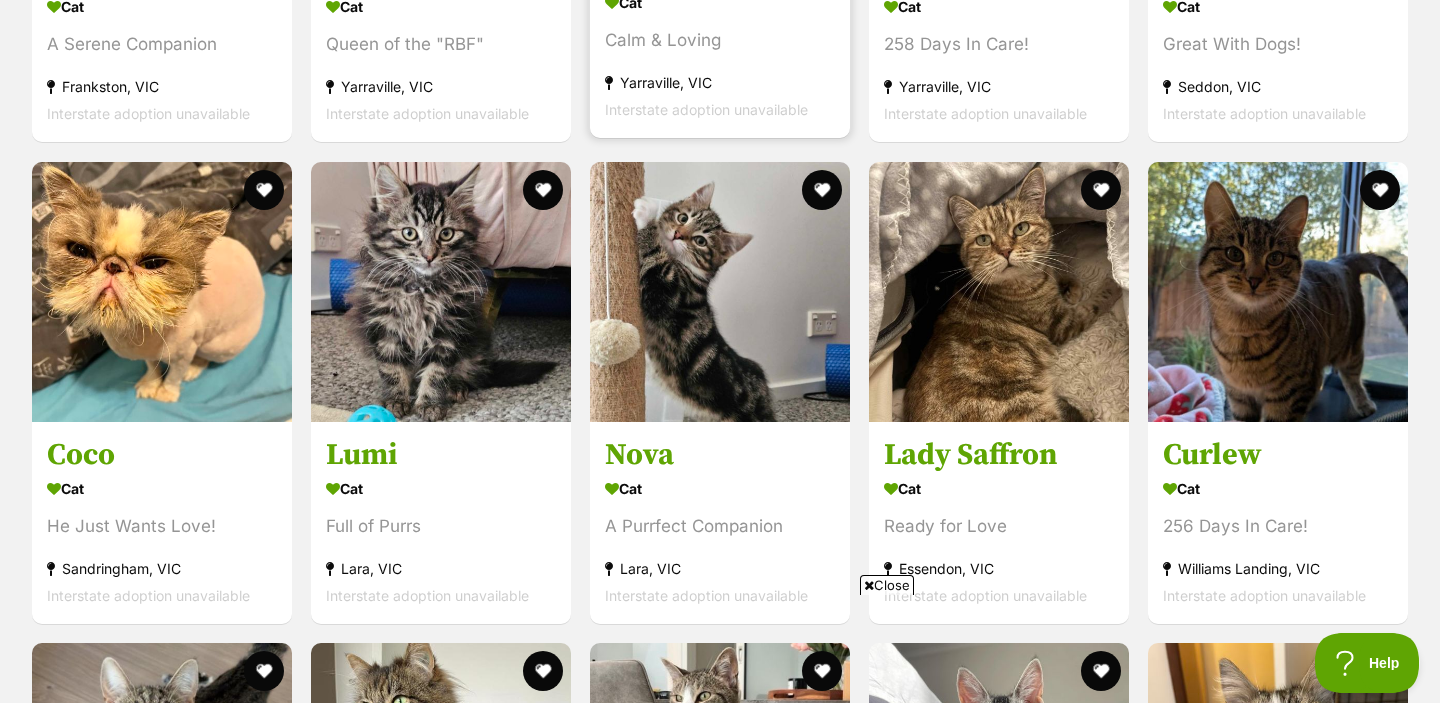 scroll, scrollTop: 2601, scrollLeft: 0, axis: vertical 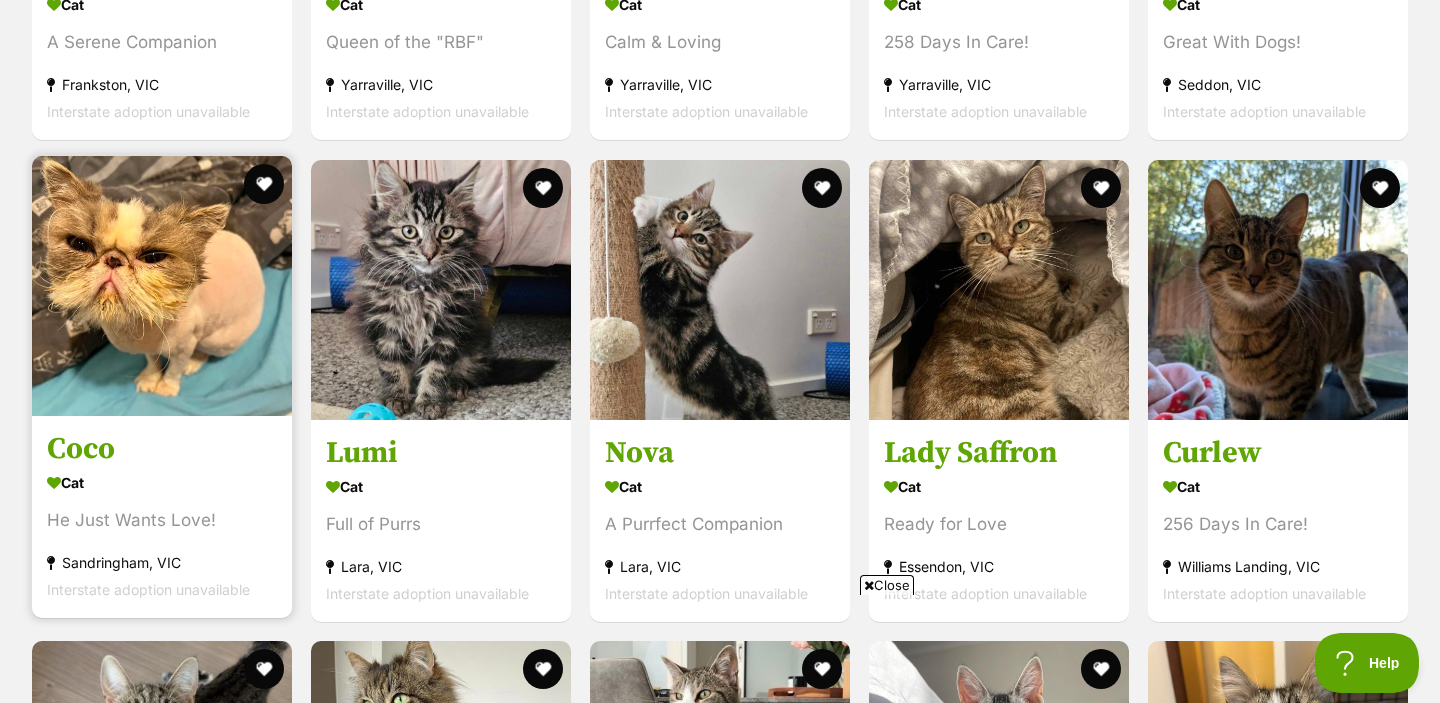 click at bounding box center [162, 286] 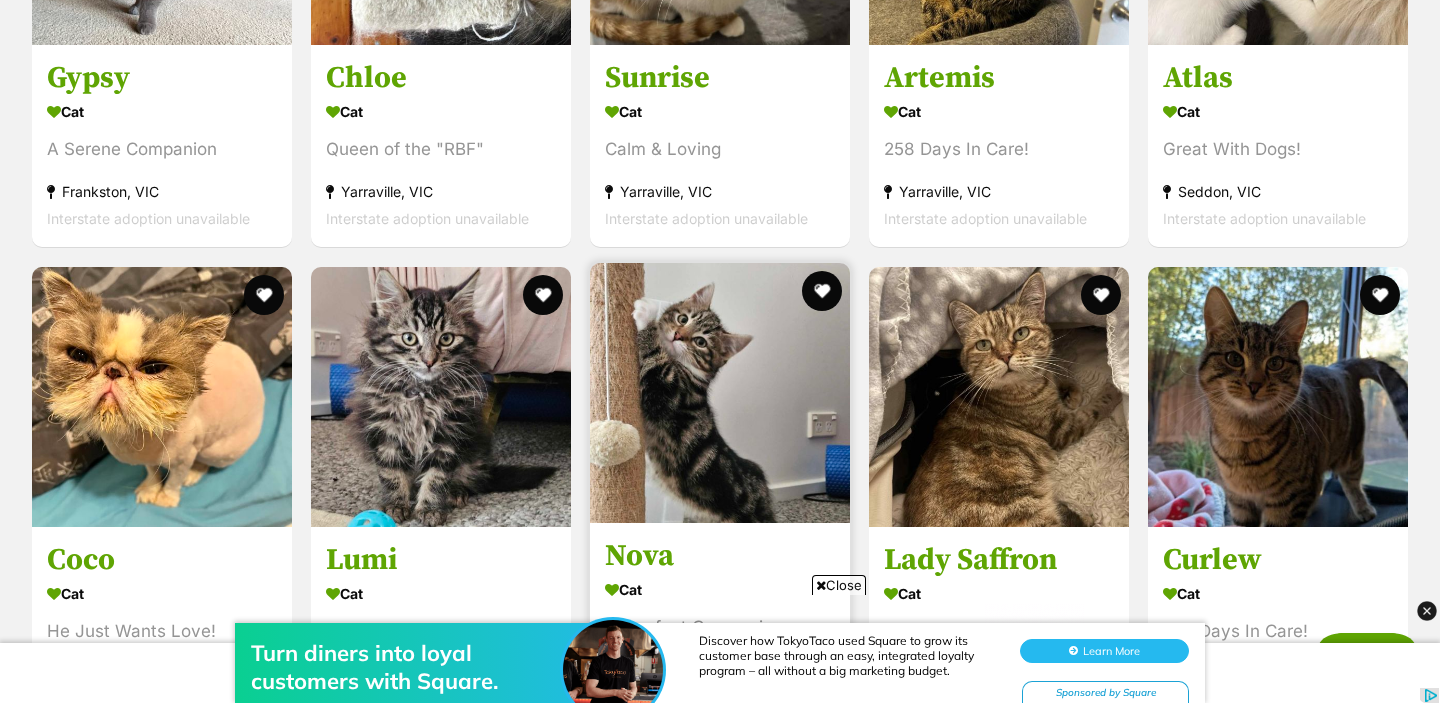 scroll, scrollTop: 1231, scrollLeft: 0, axis: vertical 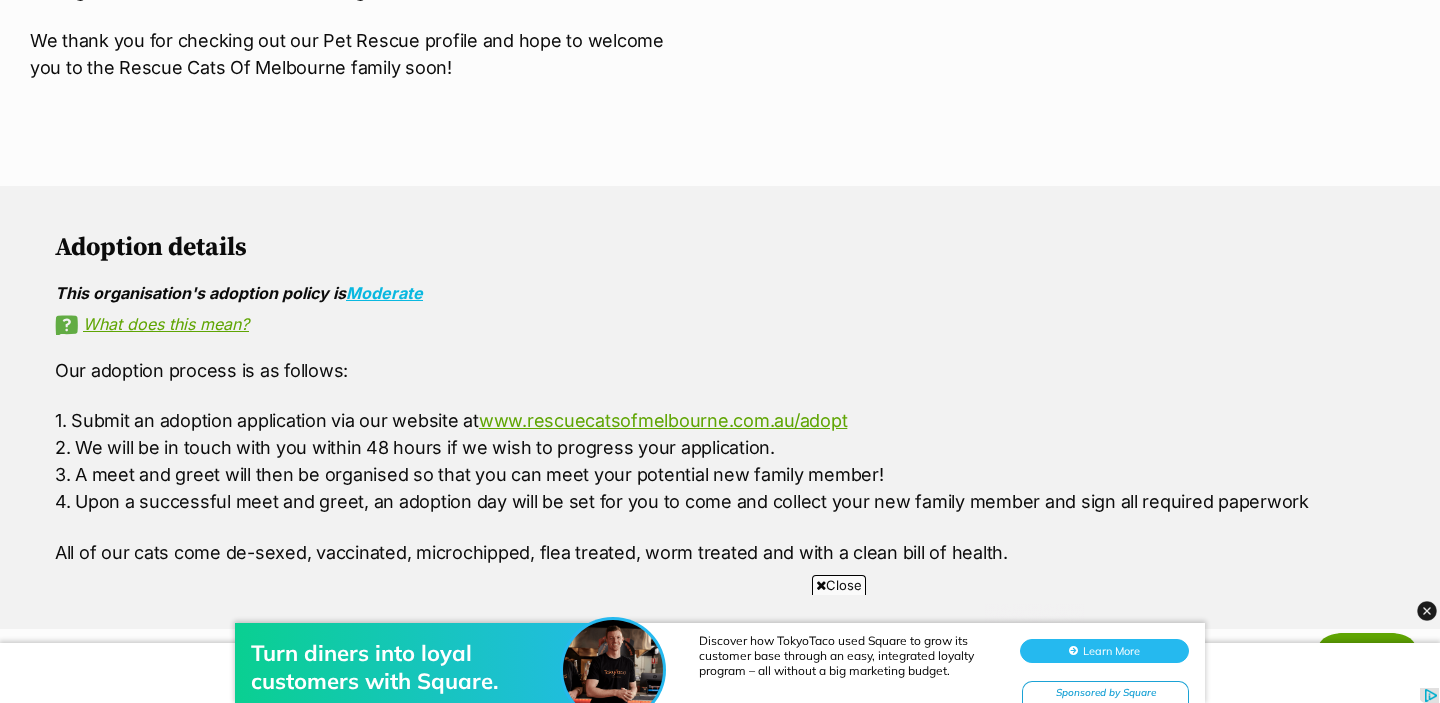 click on "Turn diners into loyal customers with Square.
Discover how TokyoTaco used Square to grow its customer base through an easy, integrated loyalty program – all without a big marketing budget.
Learn More
Sponsored by Square" at bounding box center (720, 643) 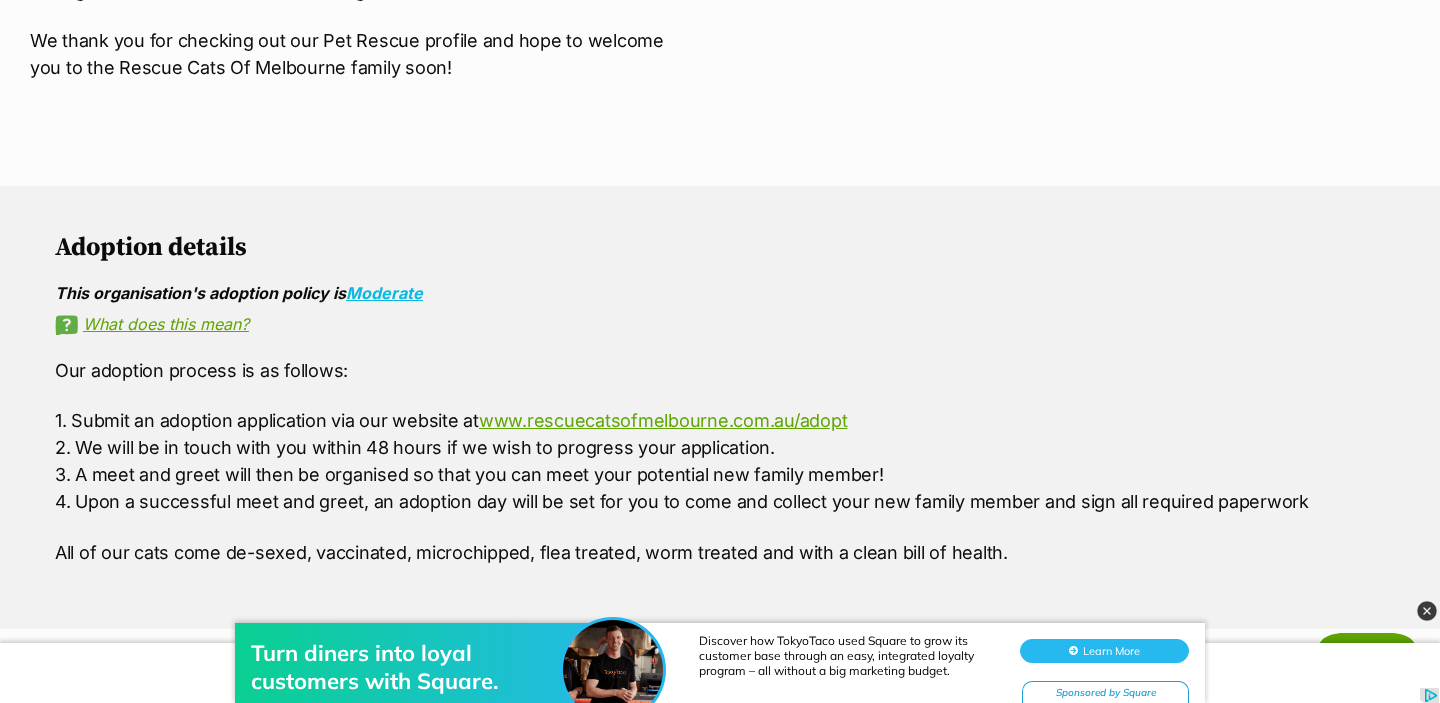 click at bounding box center (1427, 611) 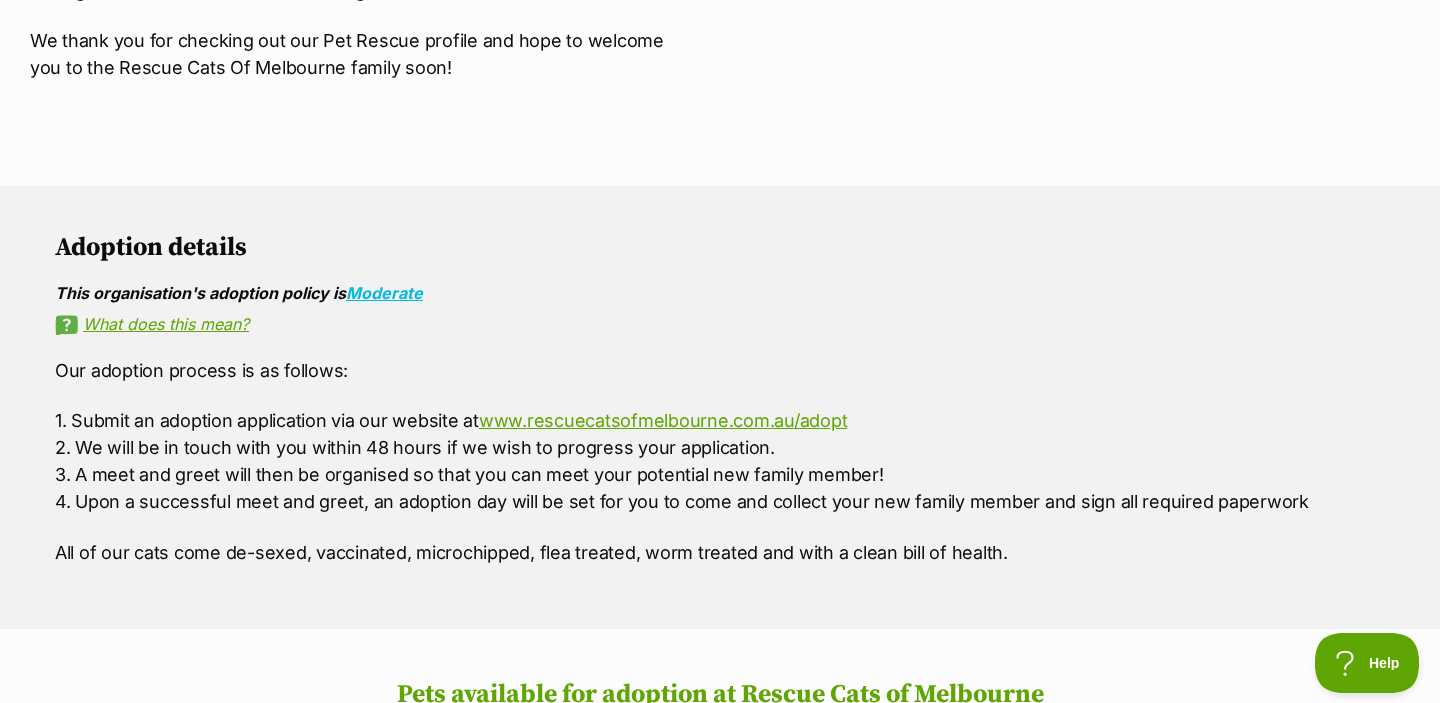 scroll, scrollTop: 0, scrollLeft: 0, axis: both 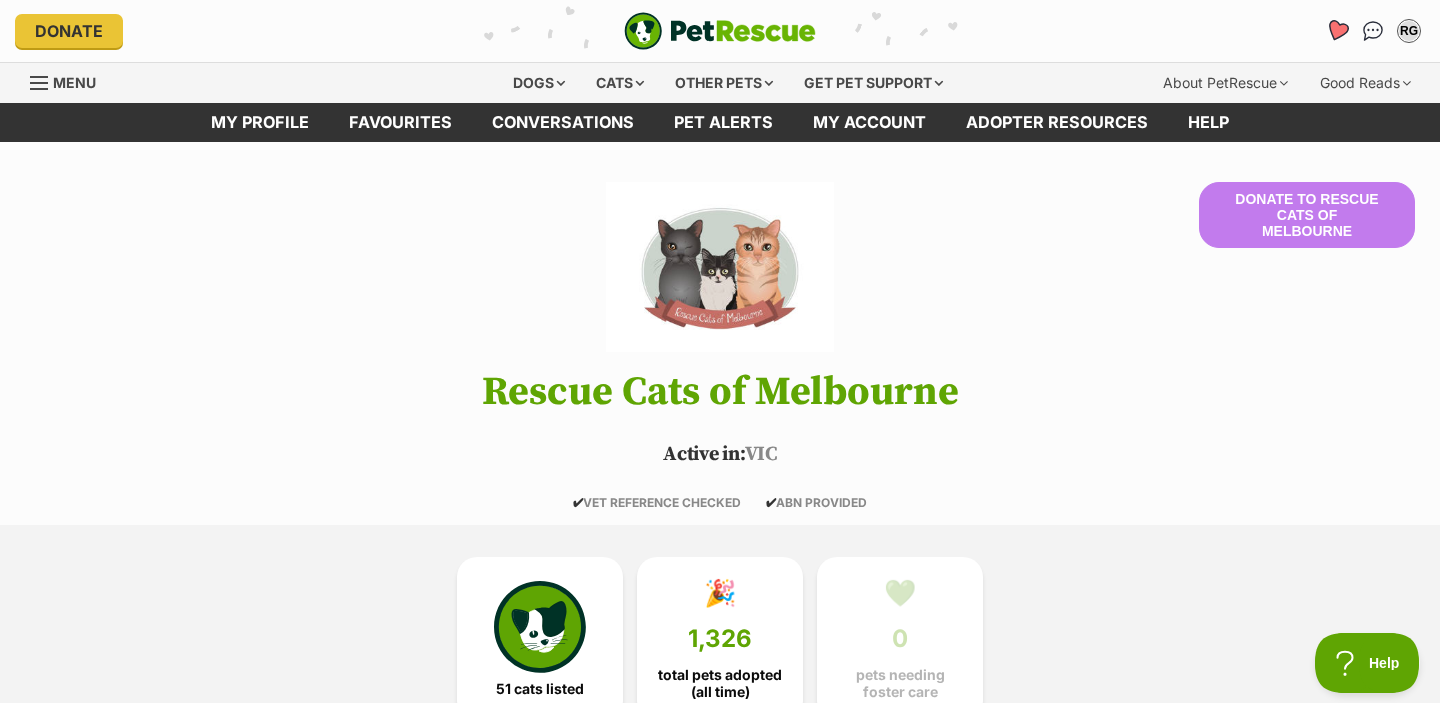 click 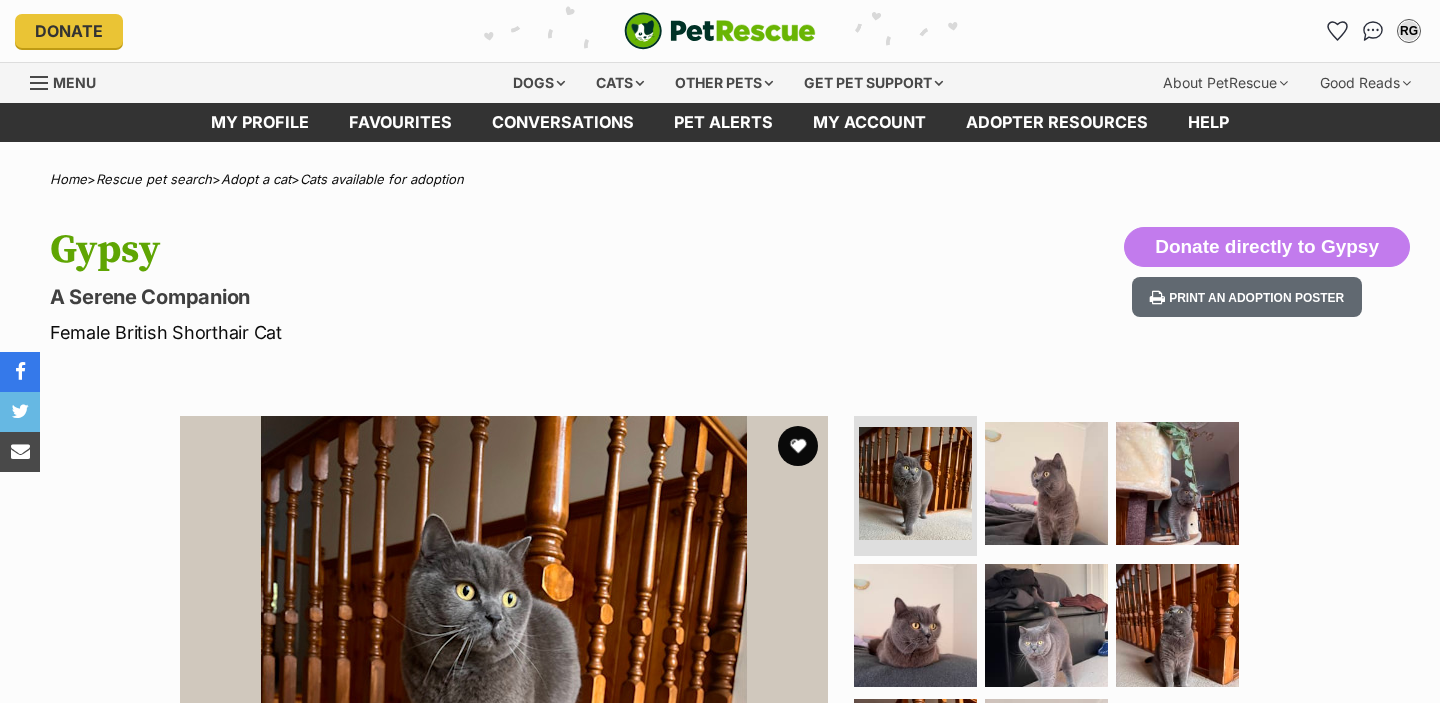 scroll, scrollTop: 0, scrollLeft: 0, axis: both 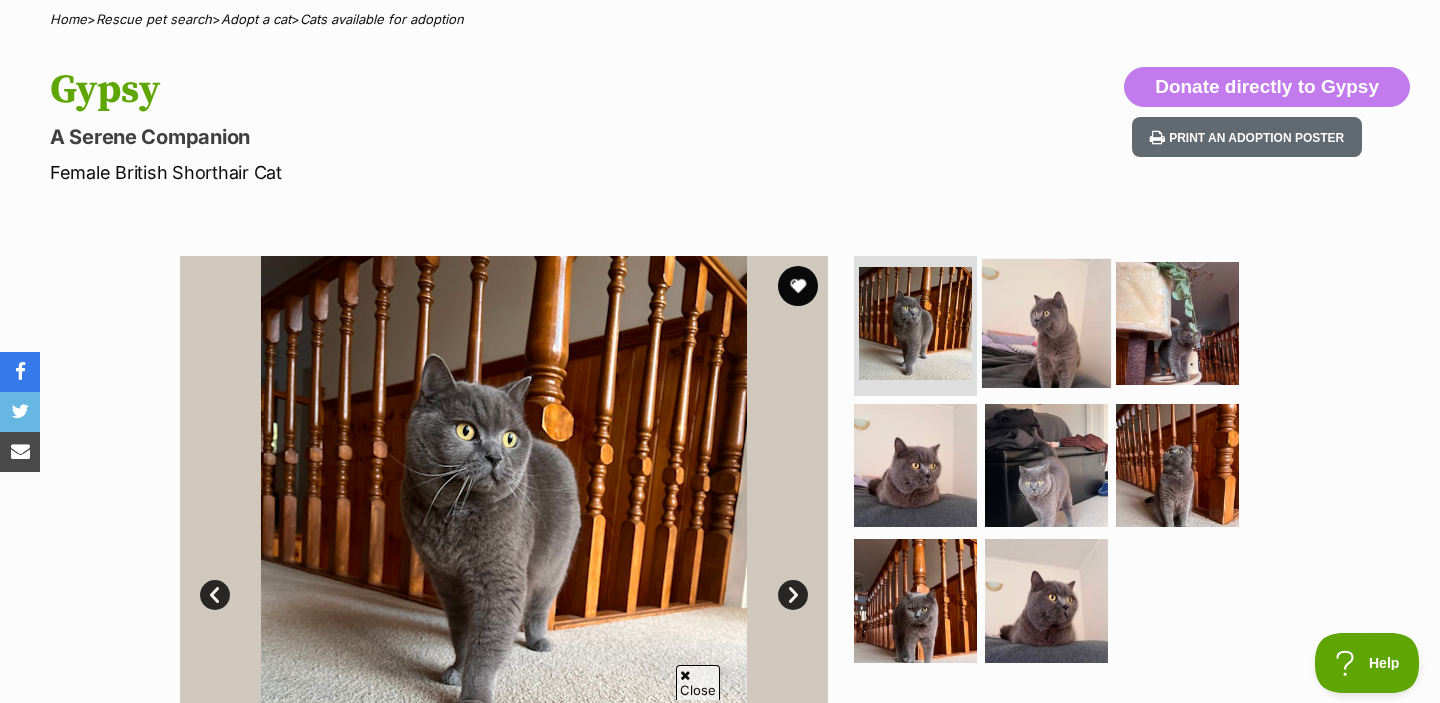 click at bounding box center (1046, 323) 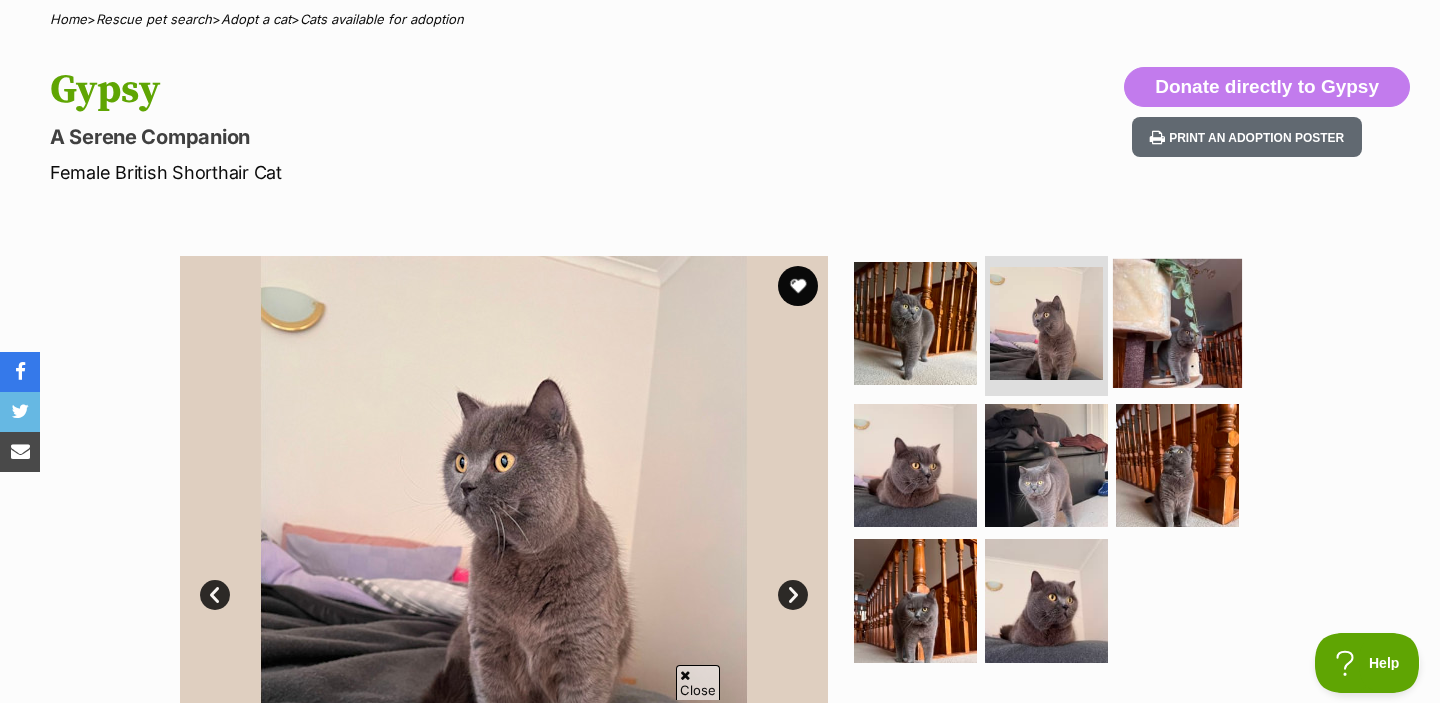 click at bounding box center [1177, 323] 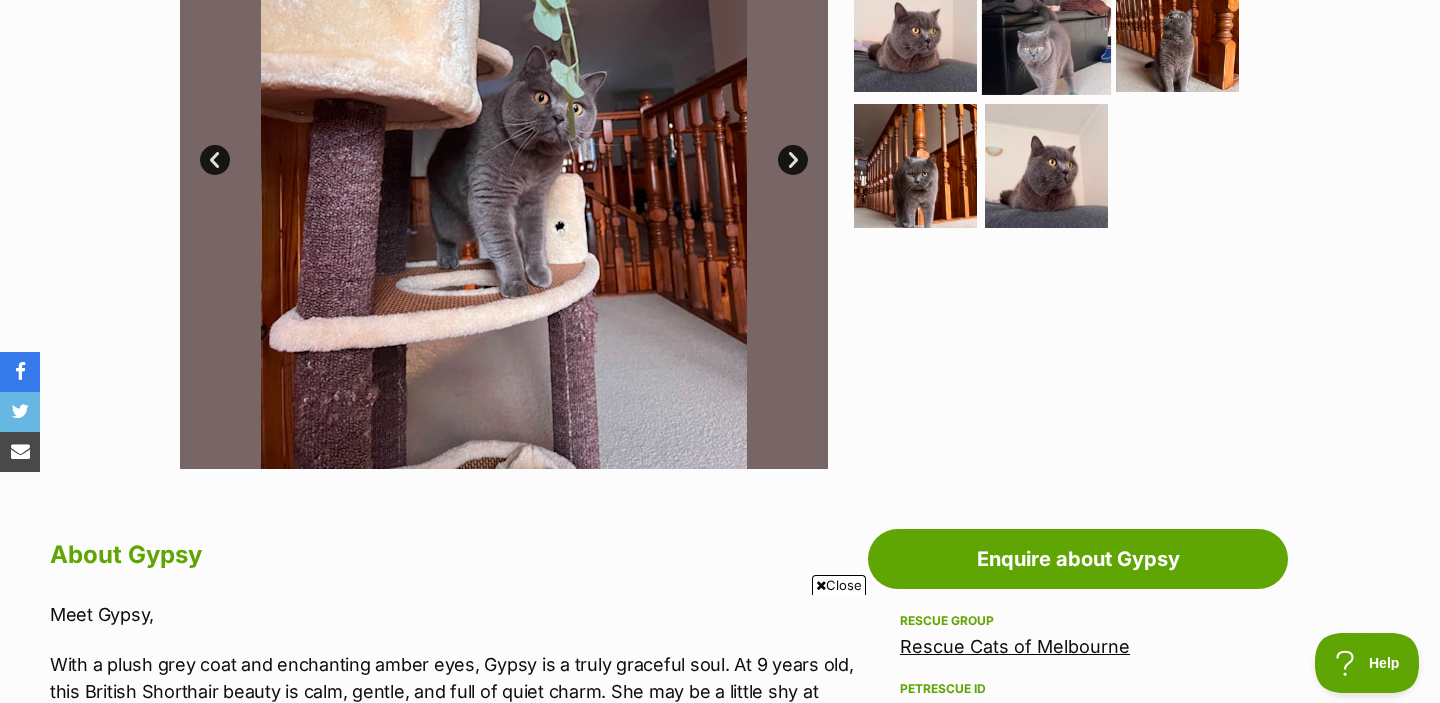 scroll, scrollTop: 0, scrollLeft: 0, axis: both 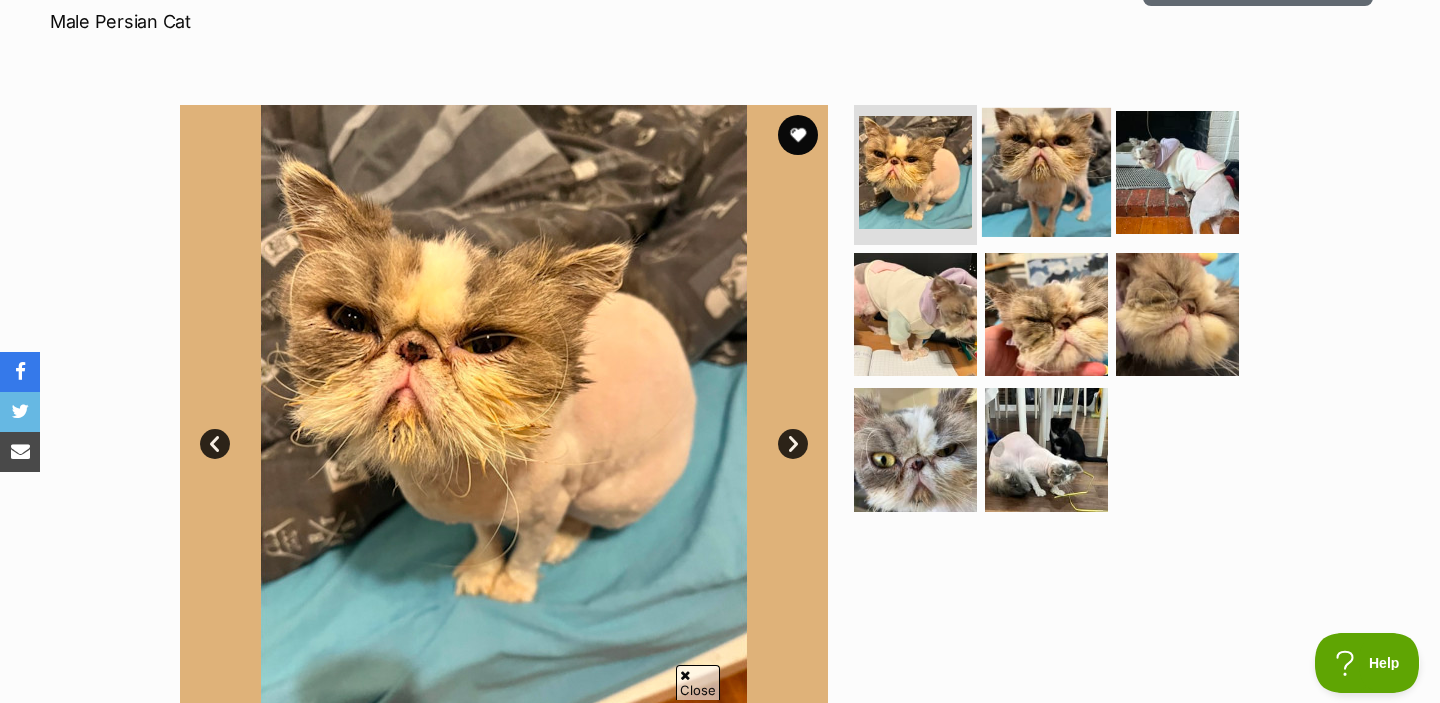 click at bounding box center (1046, 172) 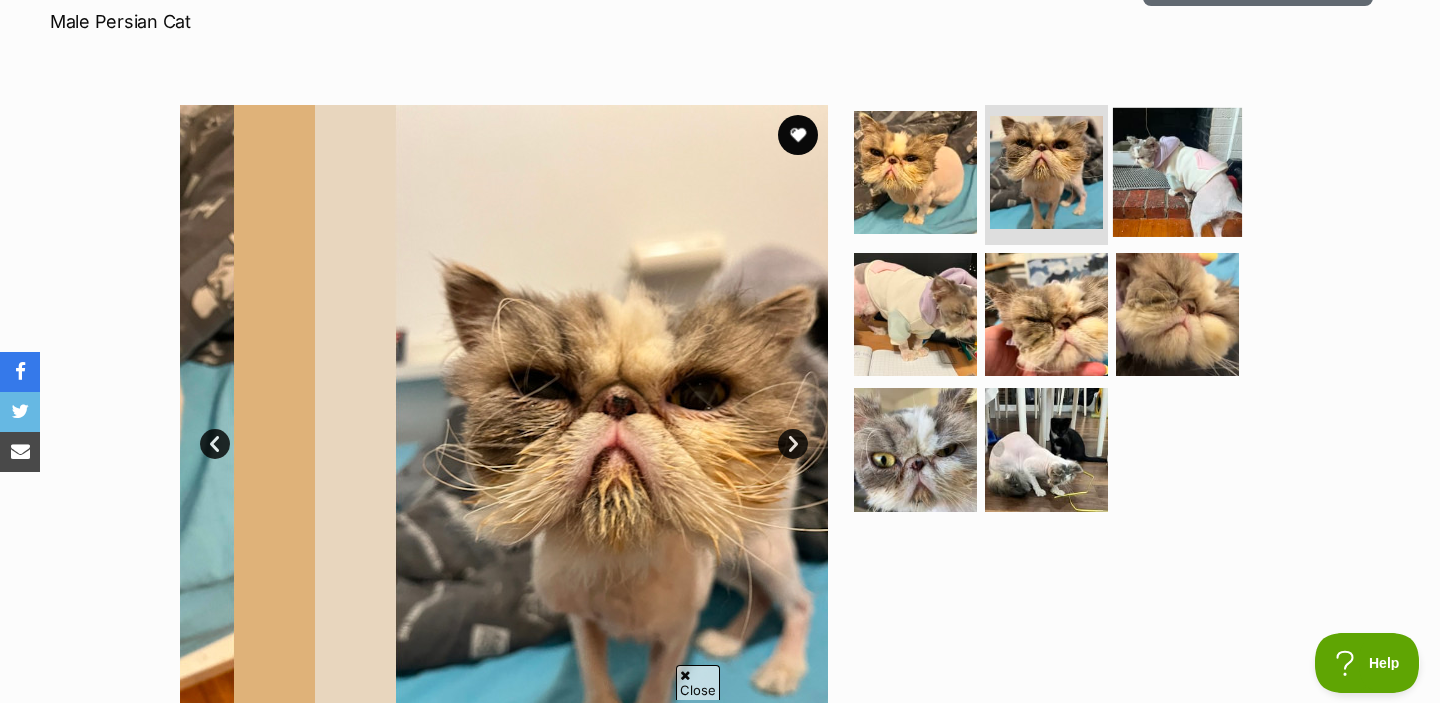 scroll, scrollTop: 0, scrollLeft: 0, axis: both 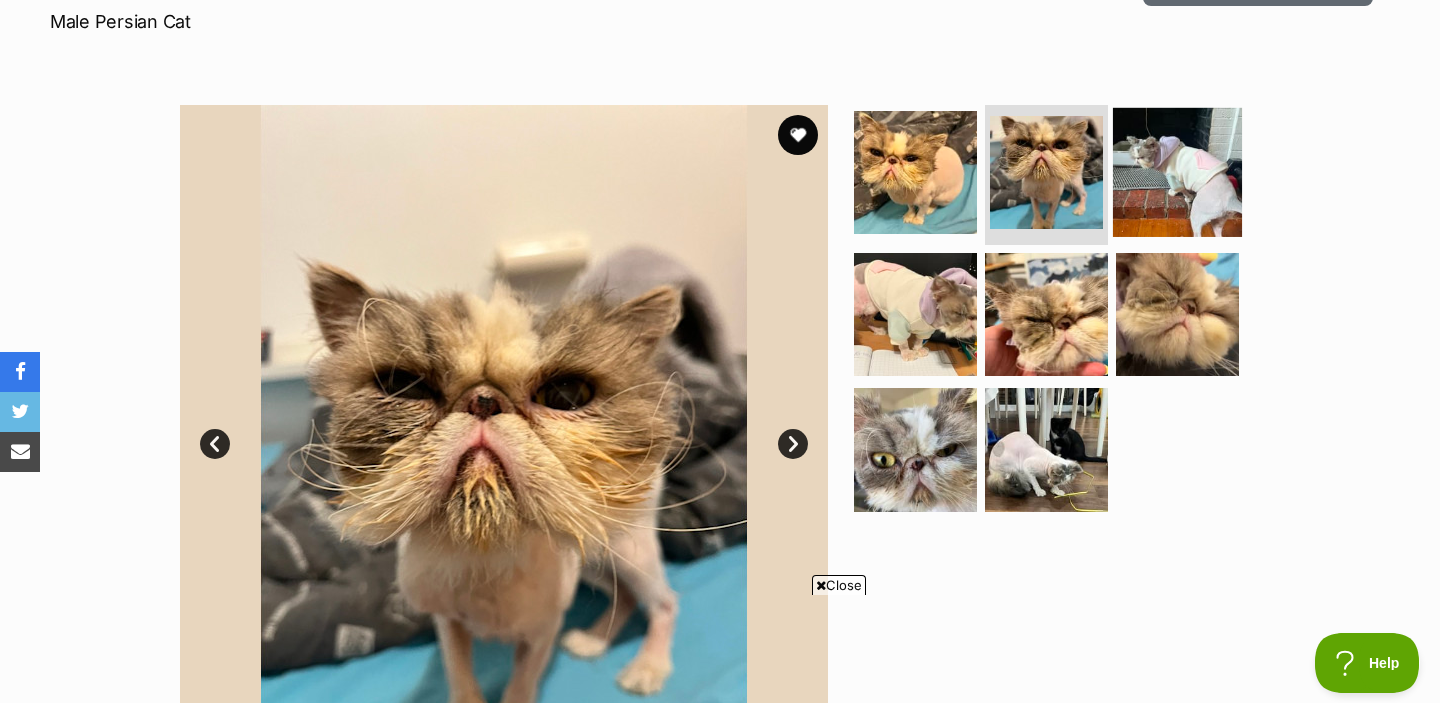 click at bounding box center (1177, 172) 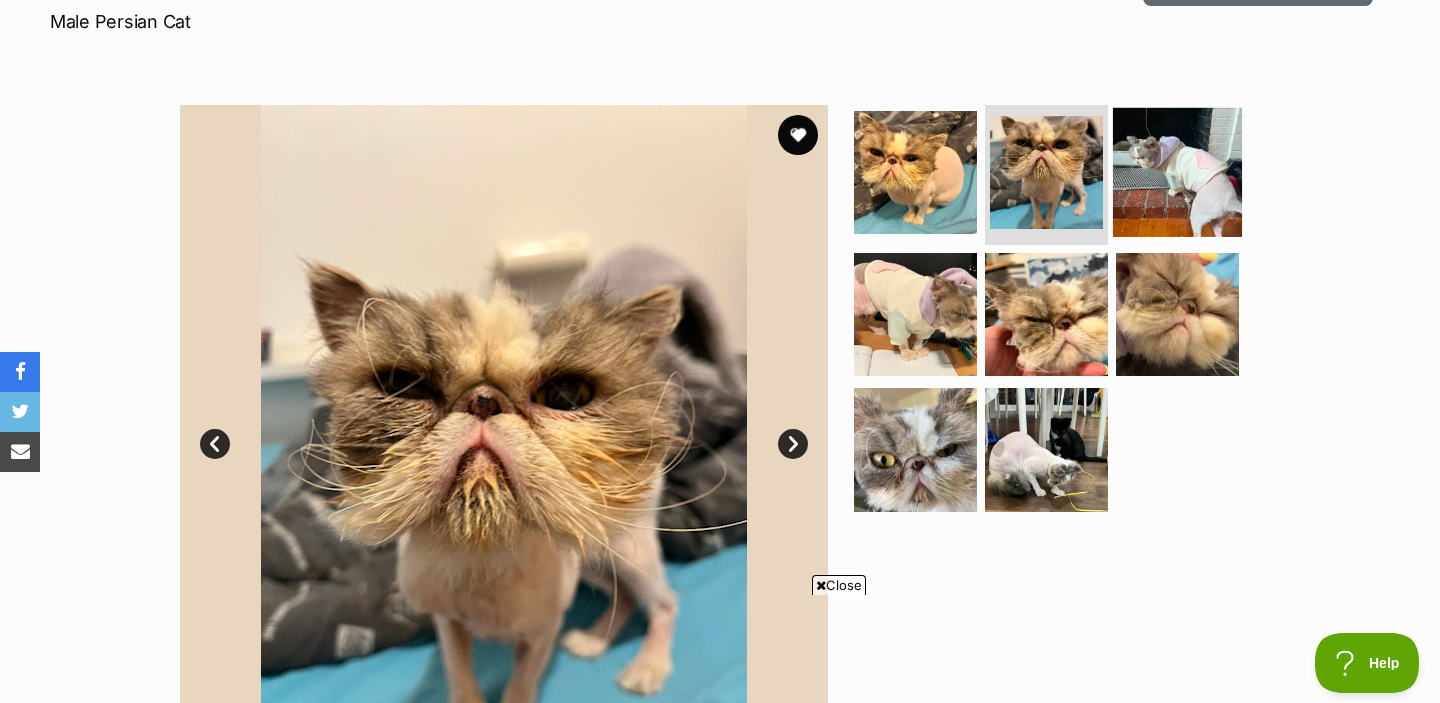 scroll, scrollTop: 0, scrollLeft: 0, axis: both 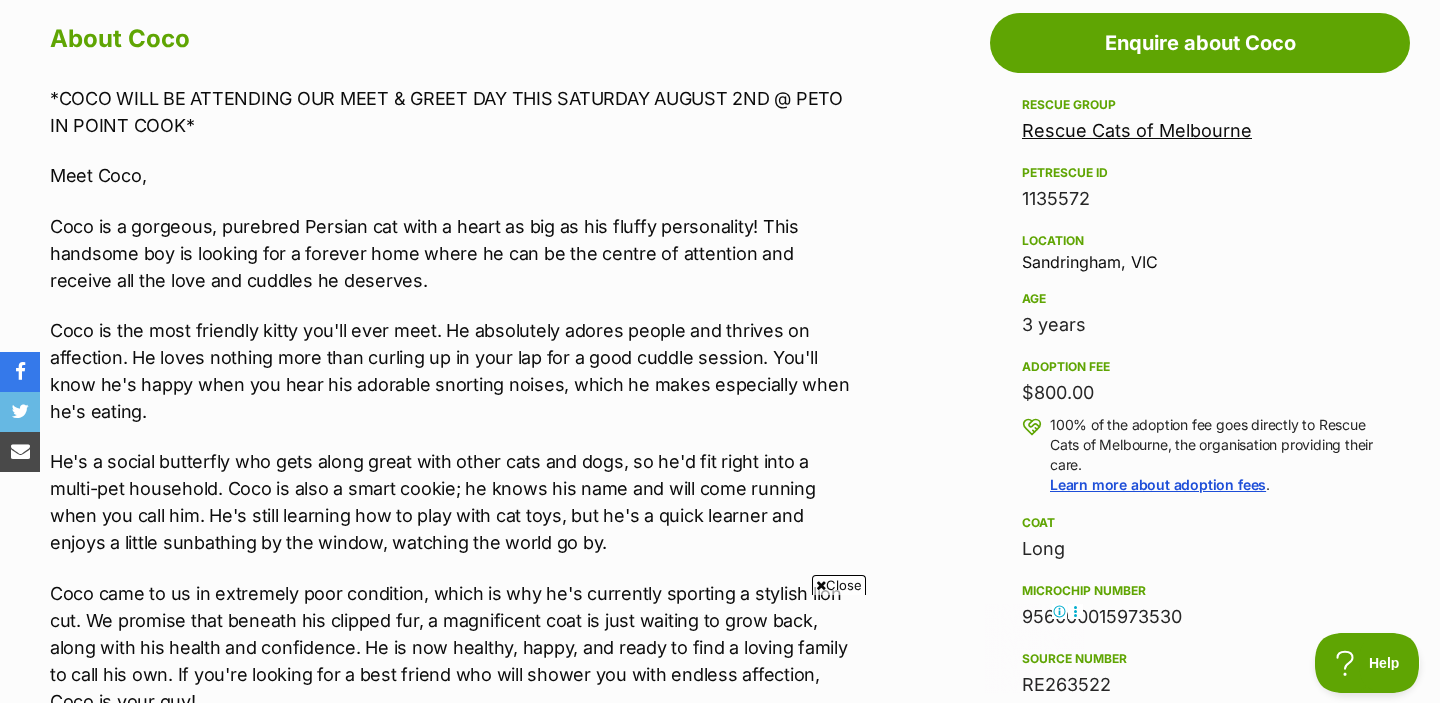 click on "Close" at bounding box center (839, 585) 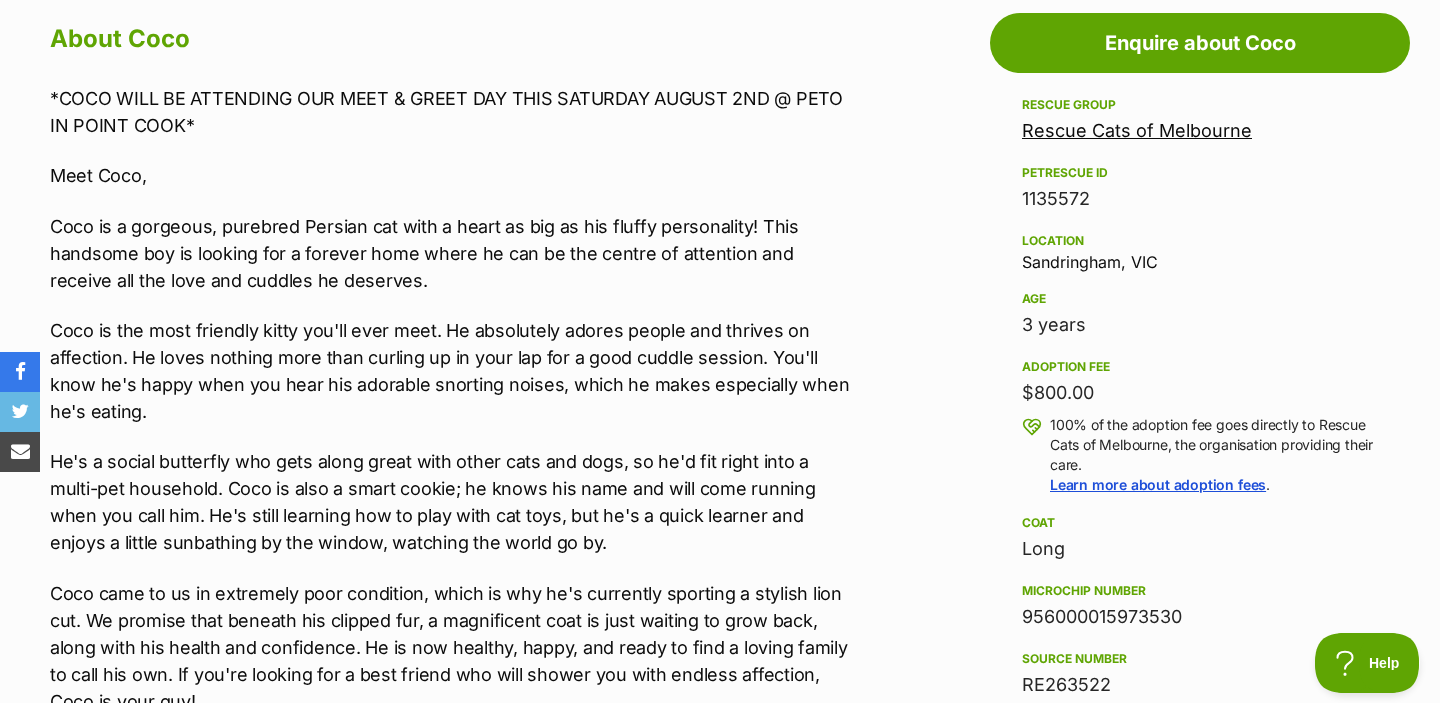 scroll, scrollTop: 0, scrollLeft: 0, axis: both 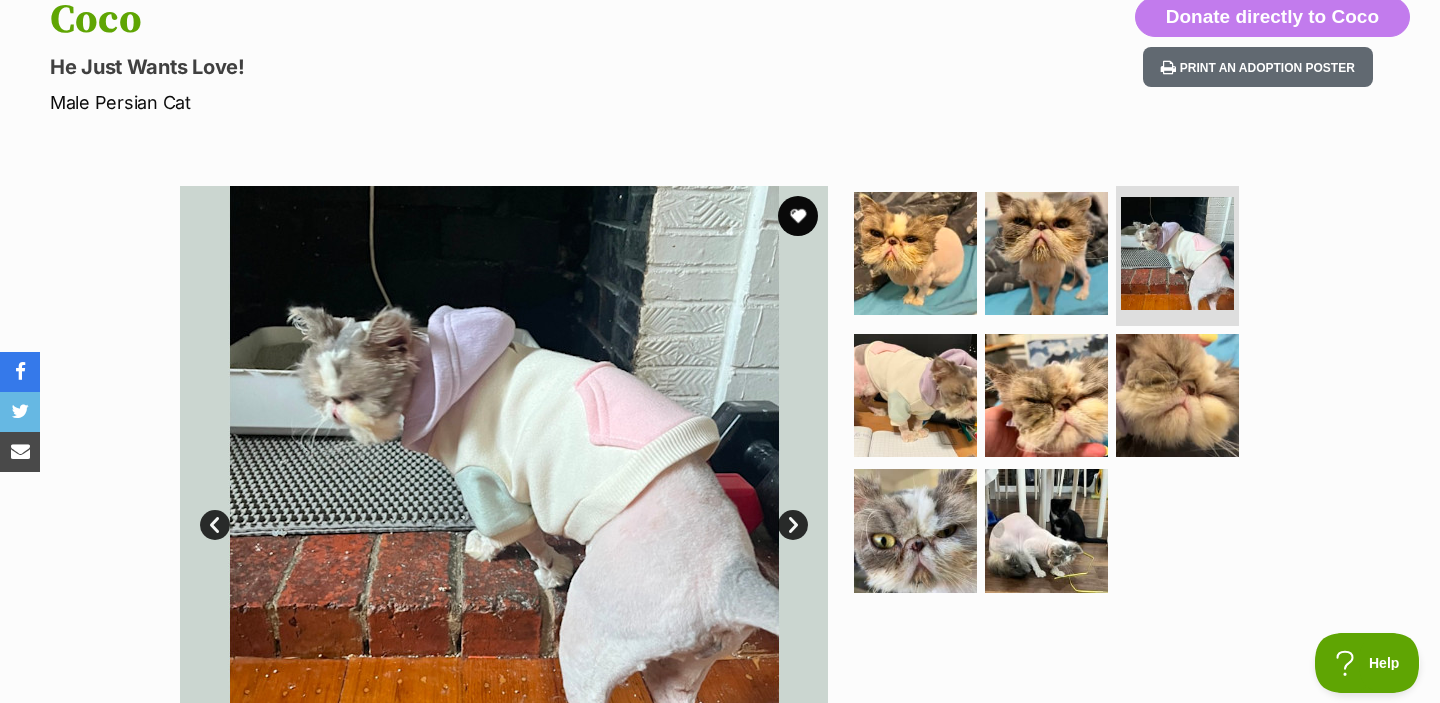 click on "Next" at bounding box center [793, 525] 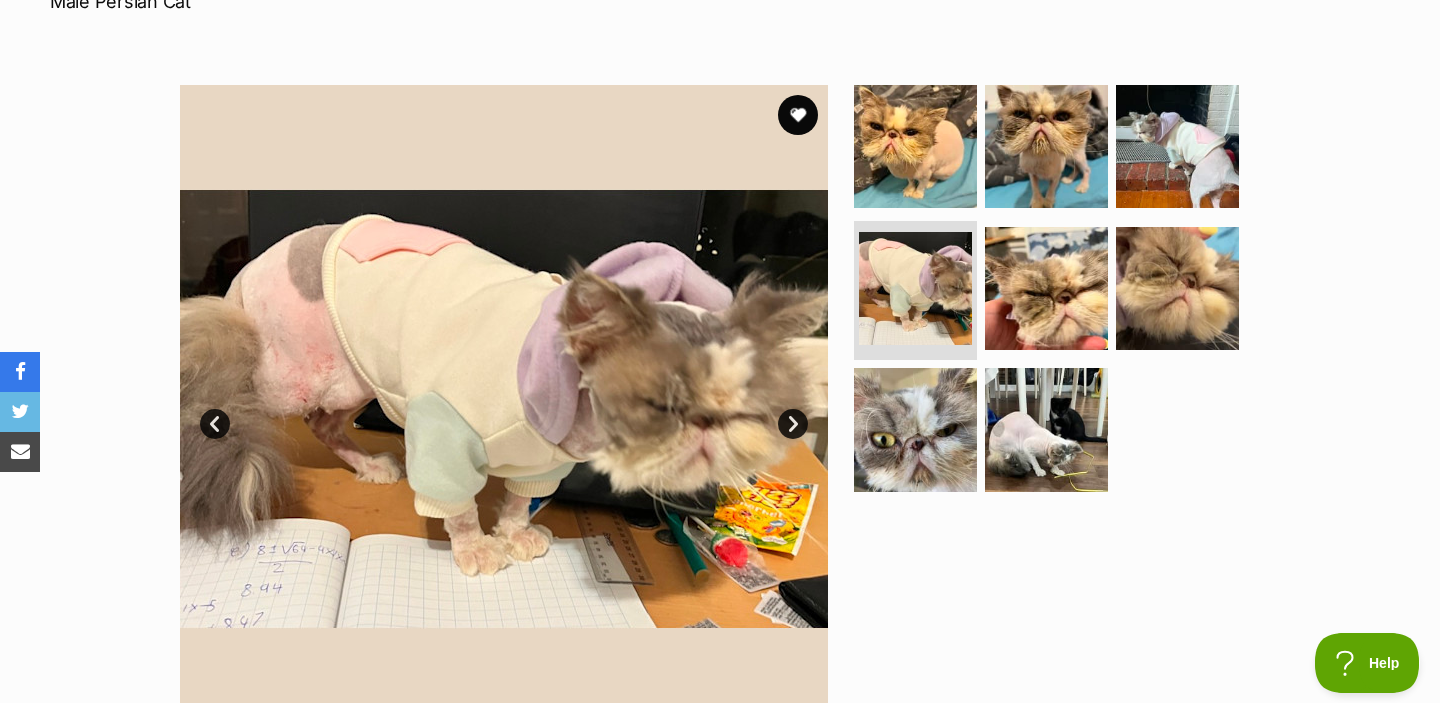 scroll, scrollTop: 358, scrollLeft: 0, axis: vertical 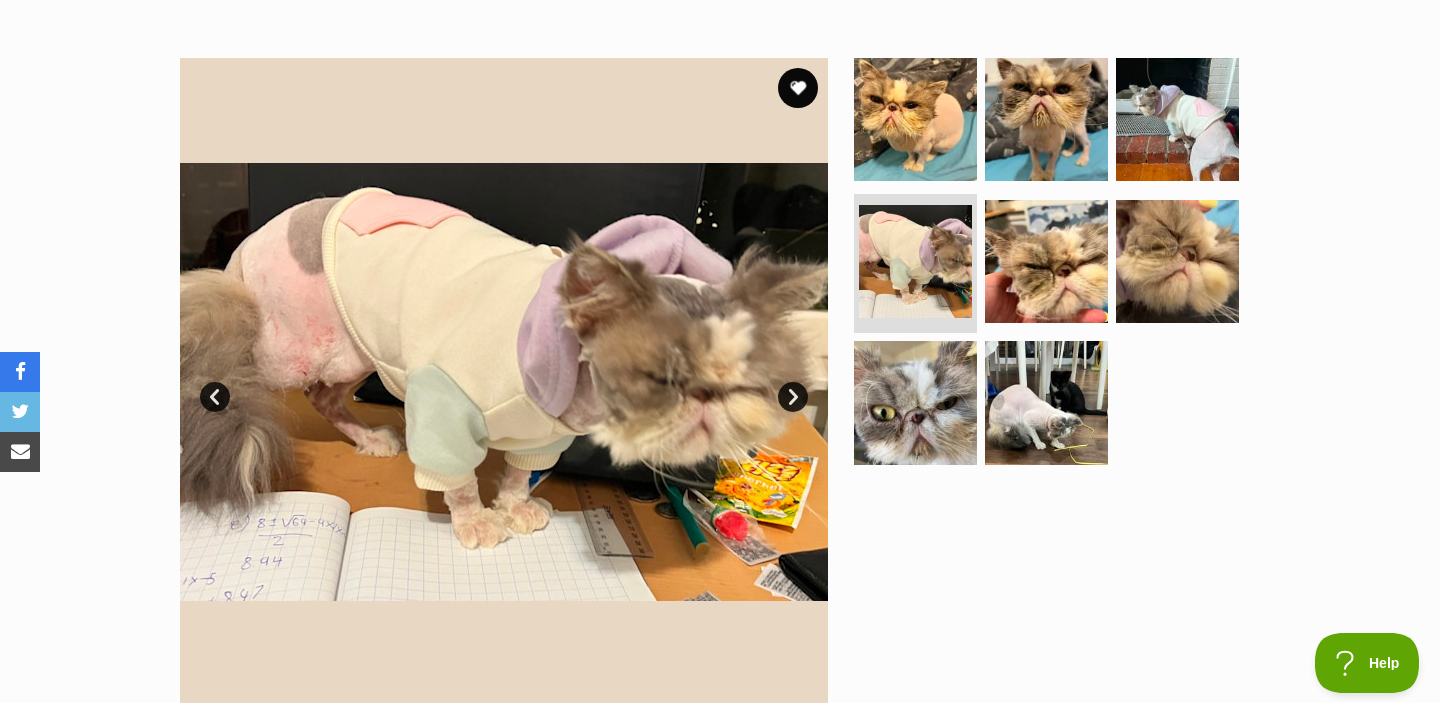 click on "Next" at bounding box center (793, 397) 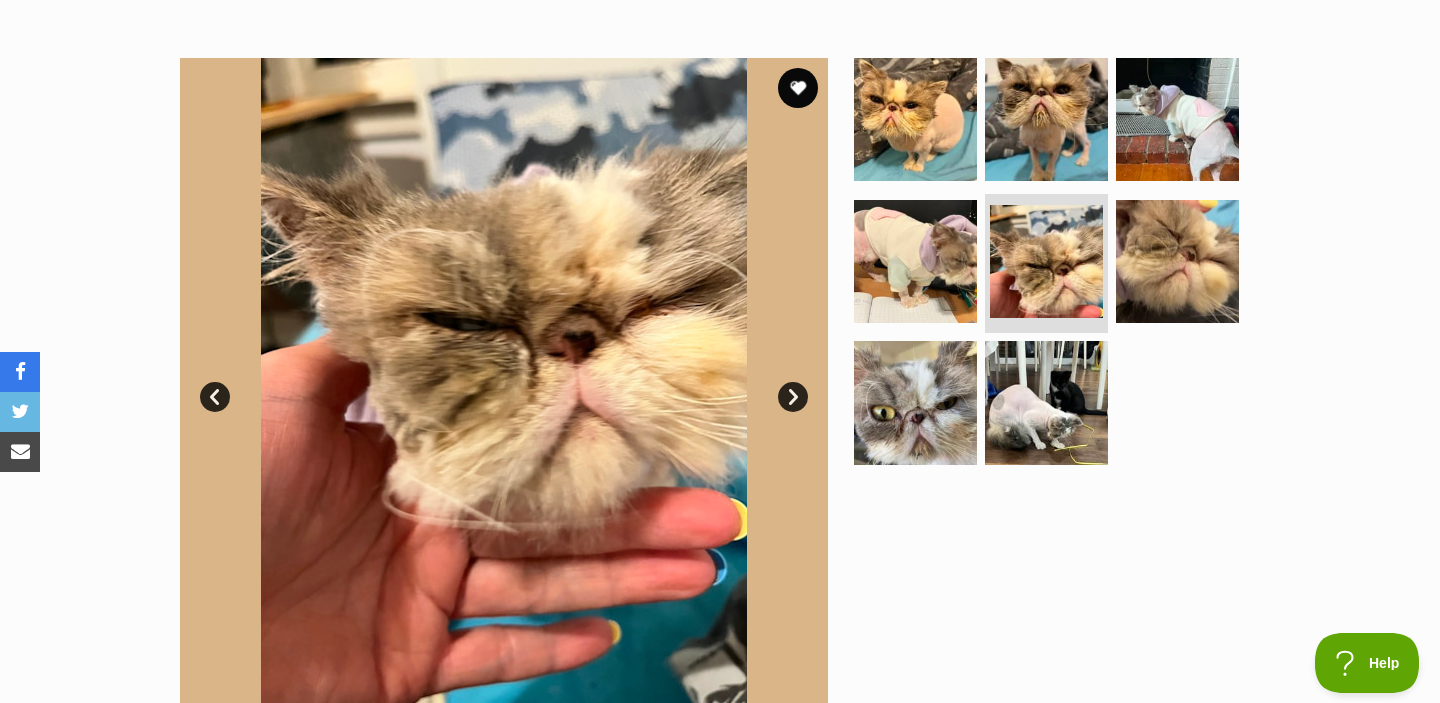 click on "Next" at bounding box center (793, 397) 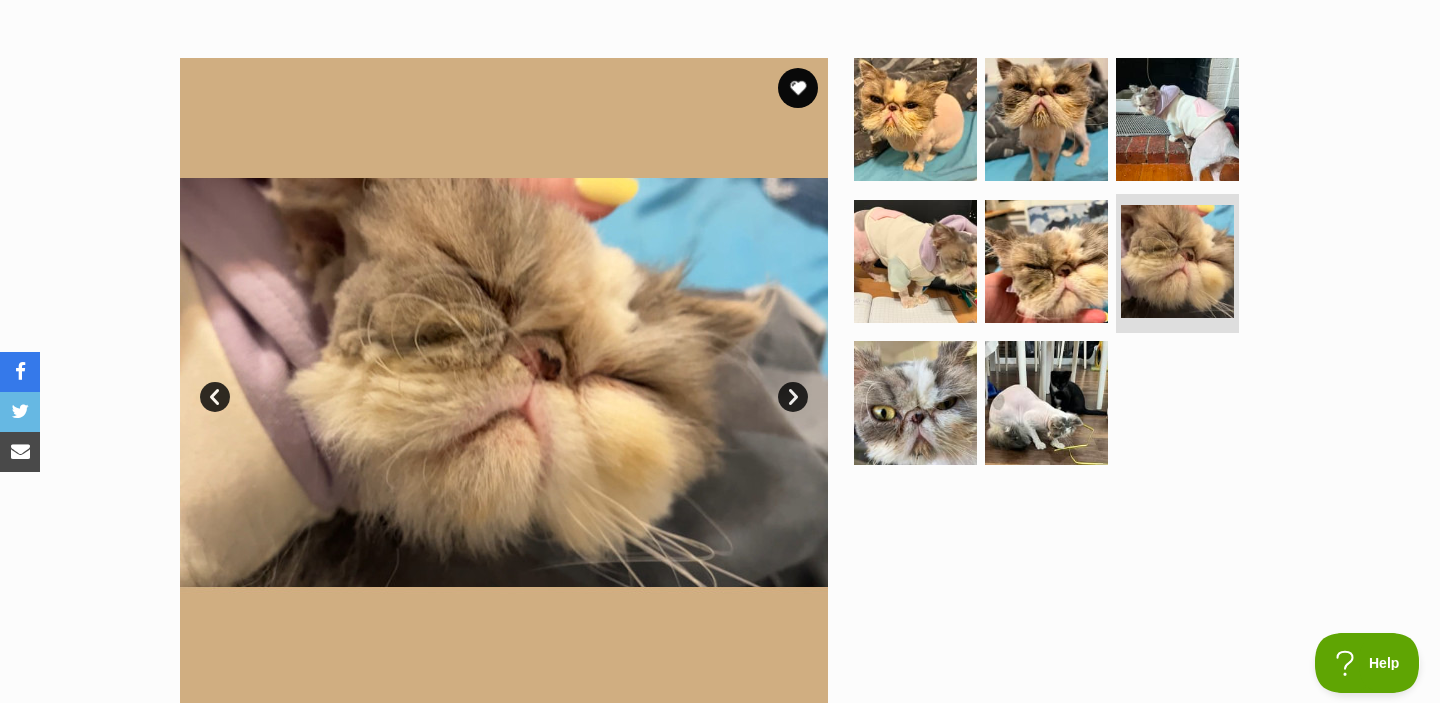 click on "Next" at bounding box center [793, 397] 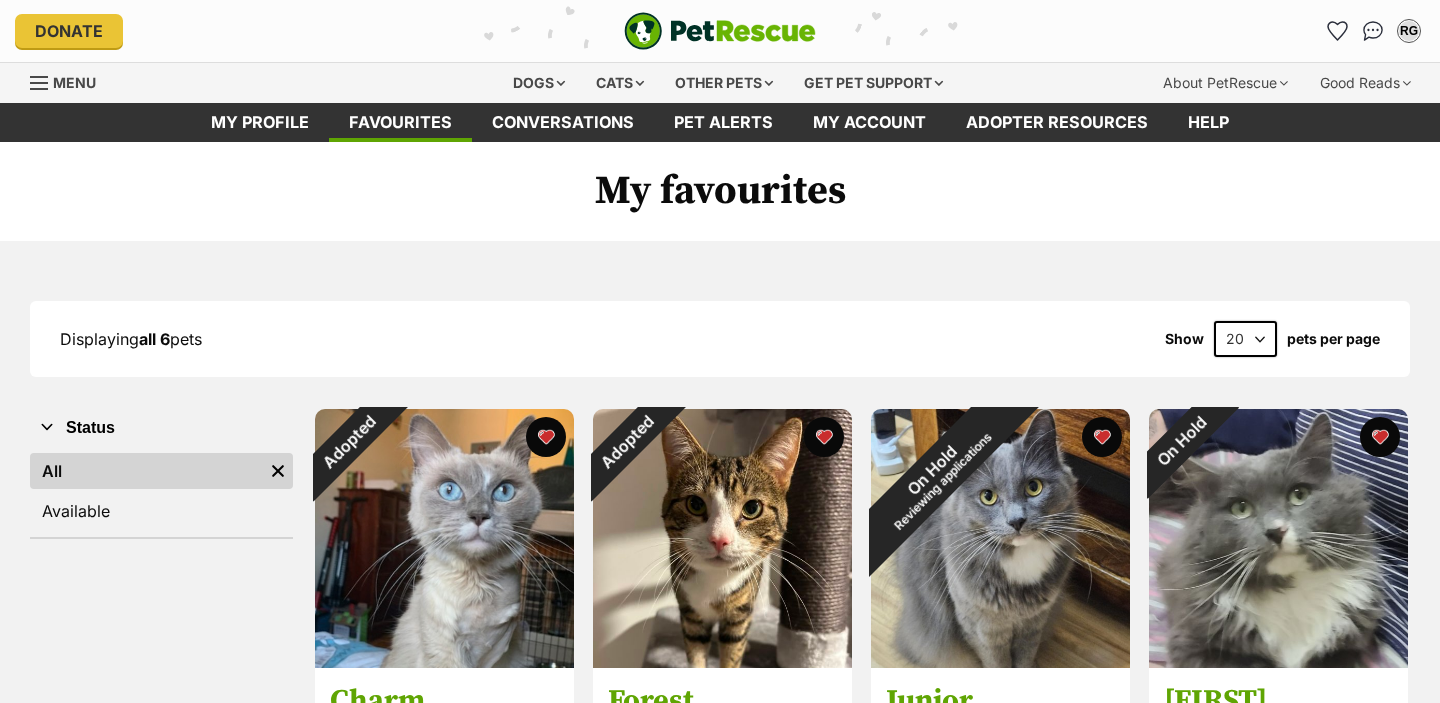 scroll, scrollTop: 0, scrollLeft: 0, axis: both 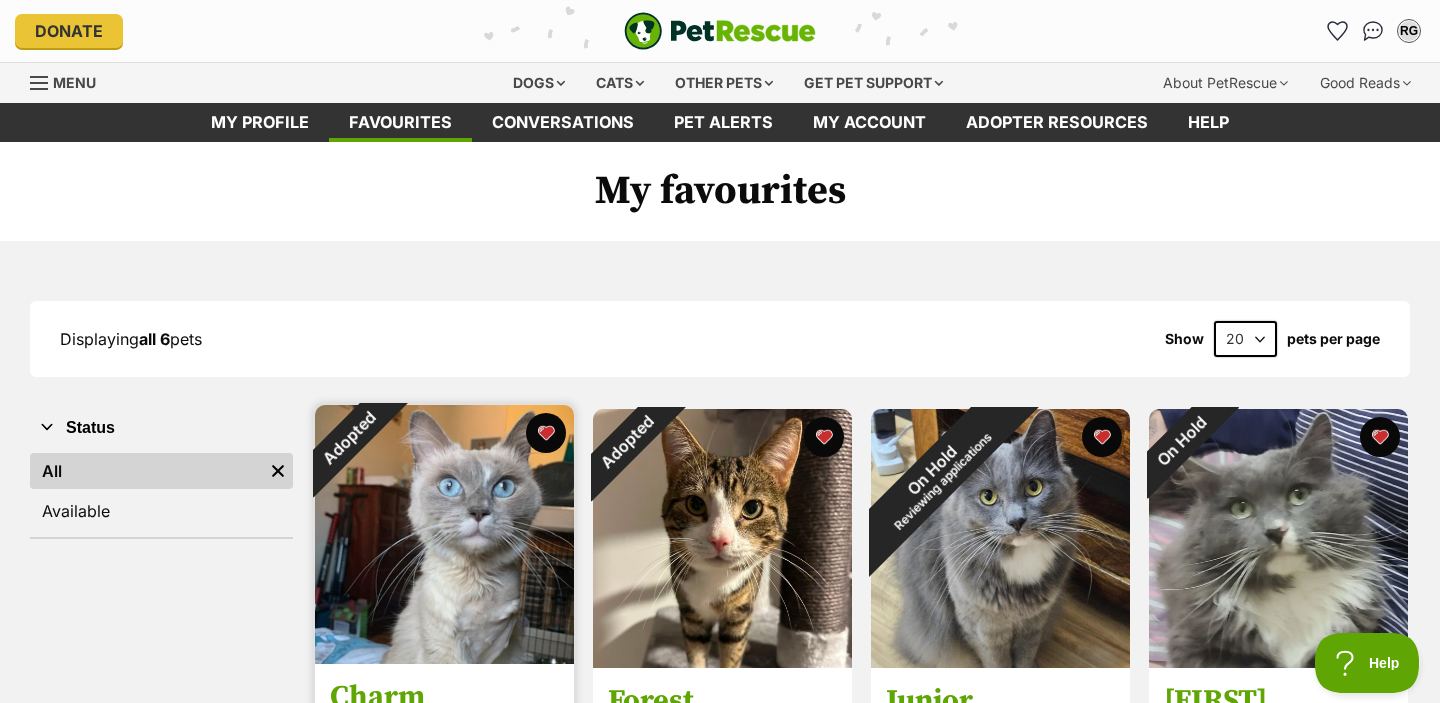 click at bounding box center [444, 534] 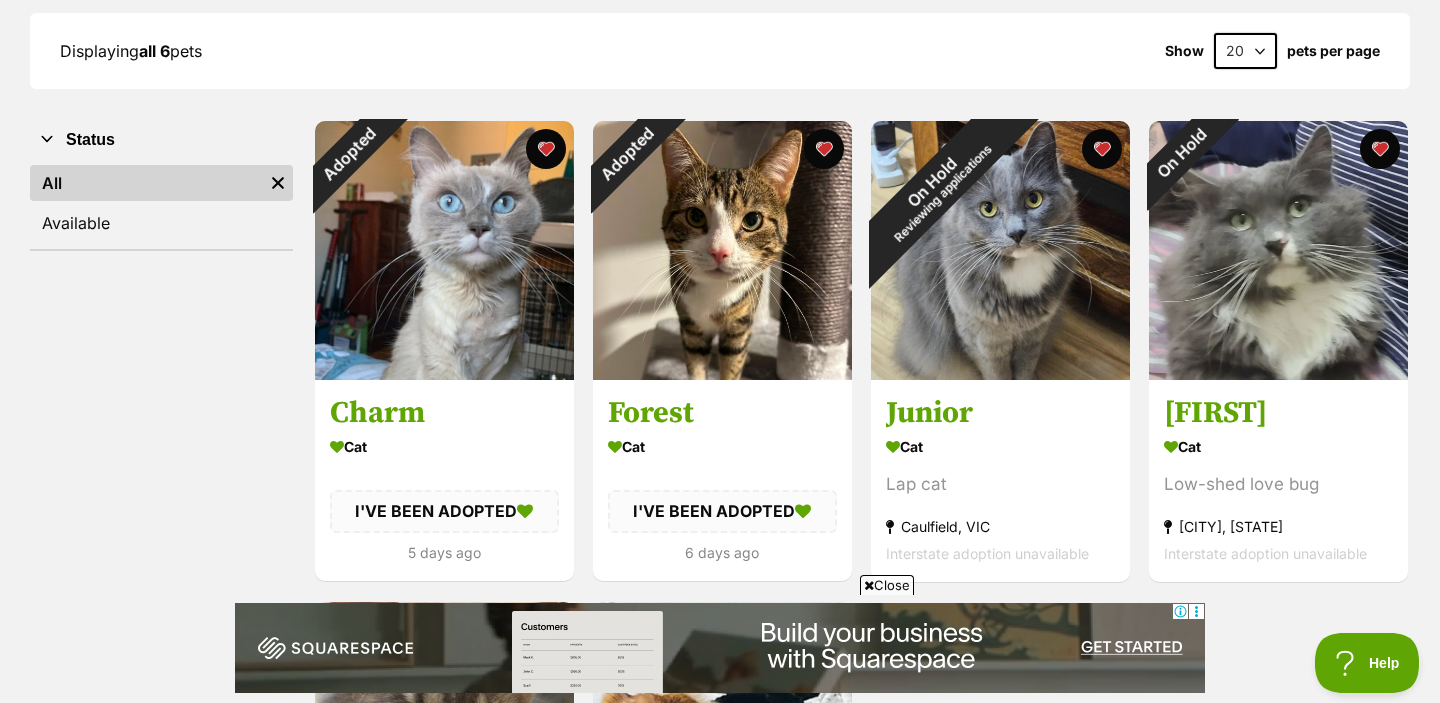 scroll, scrollTop: 290, scrollLeft: 0, axis: vertical 